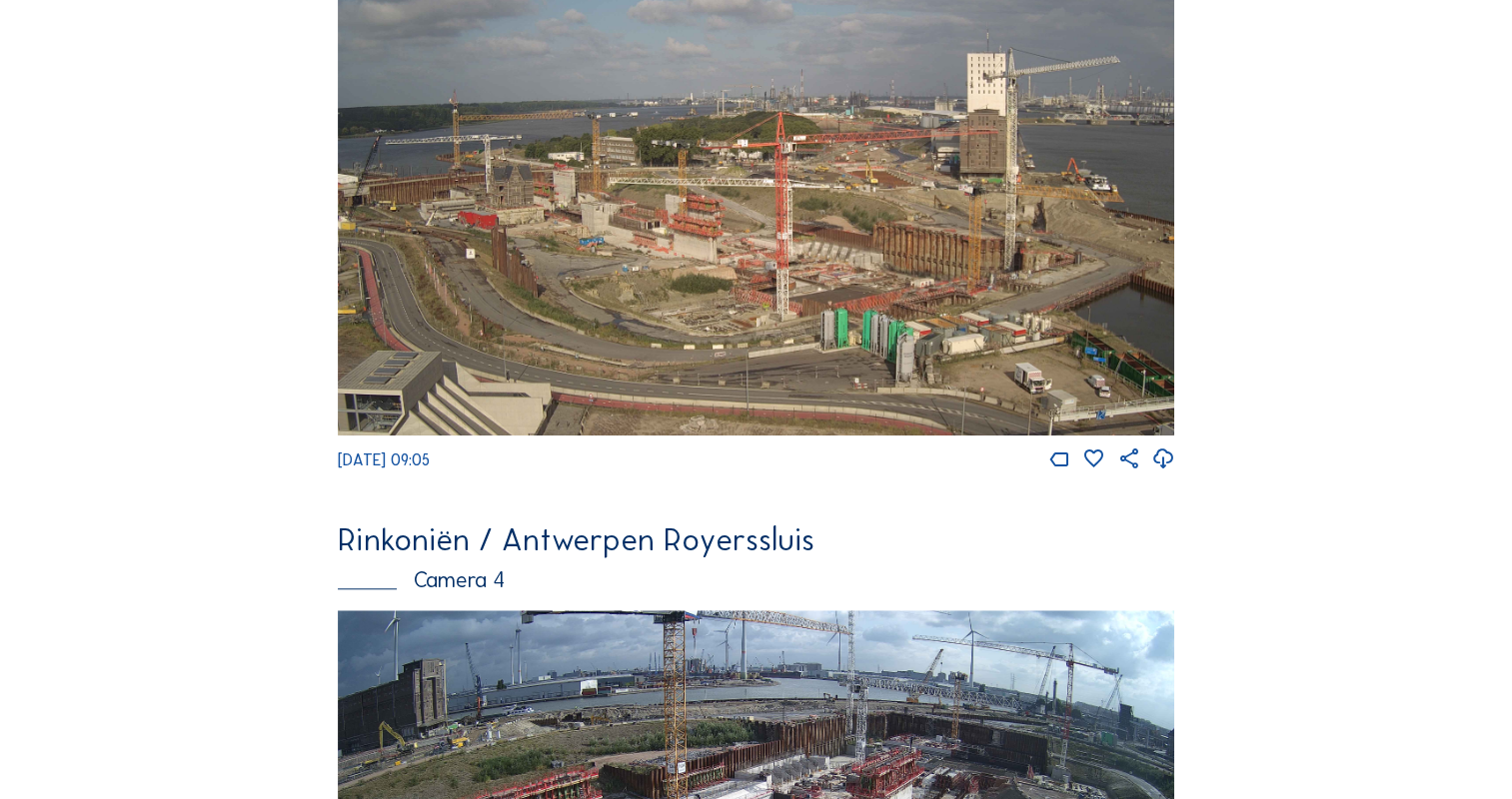 scroll, scrollTop: 0, scrollLeft: 0, axis: both 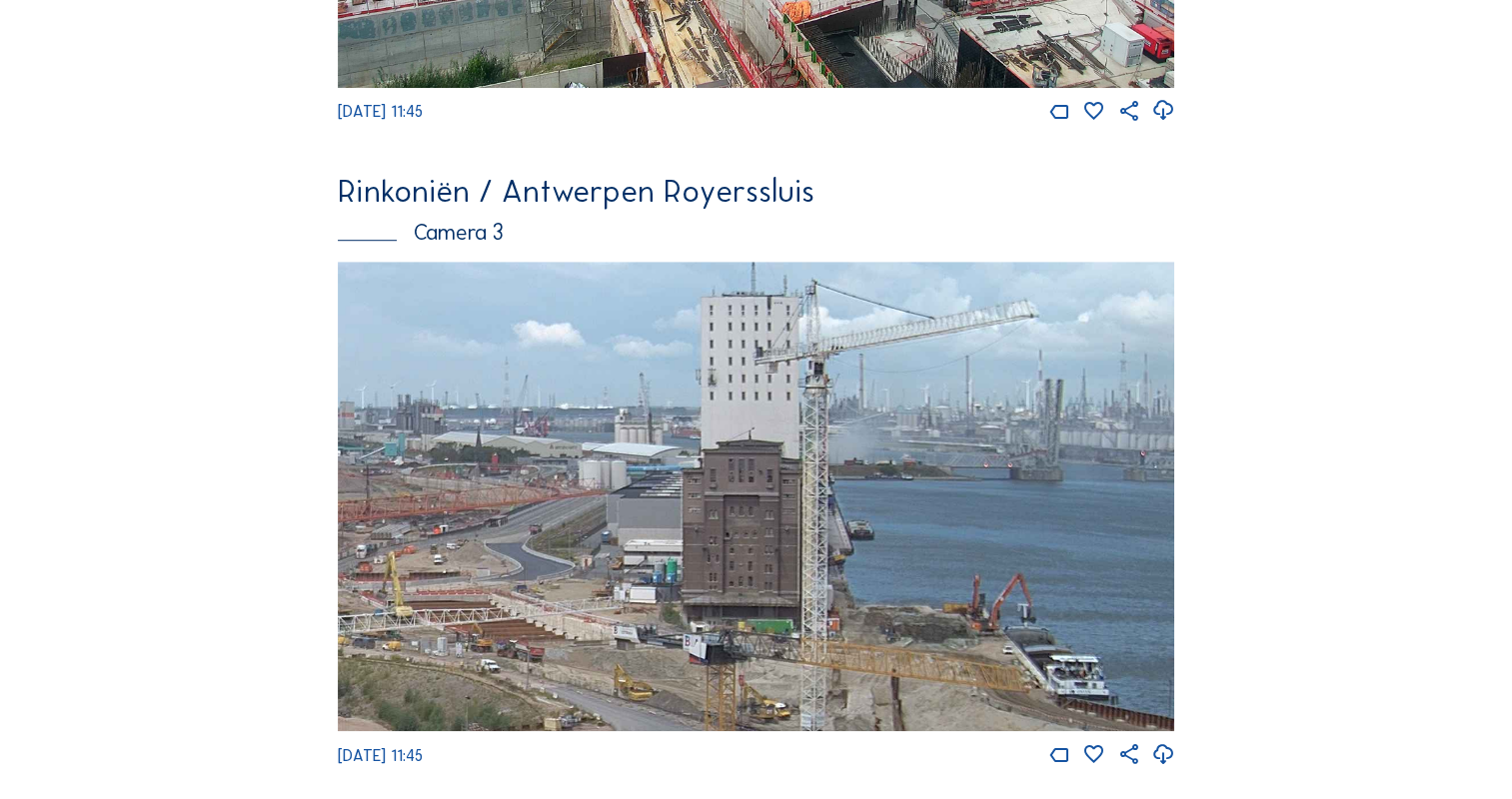 drag, startPoint x: 983, startPoint y: 447, endPoint x: 532, endPoint y: 387, distance: 454.97363 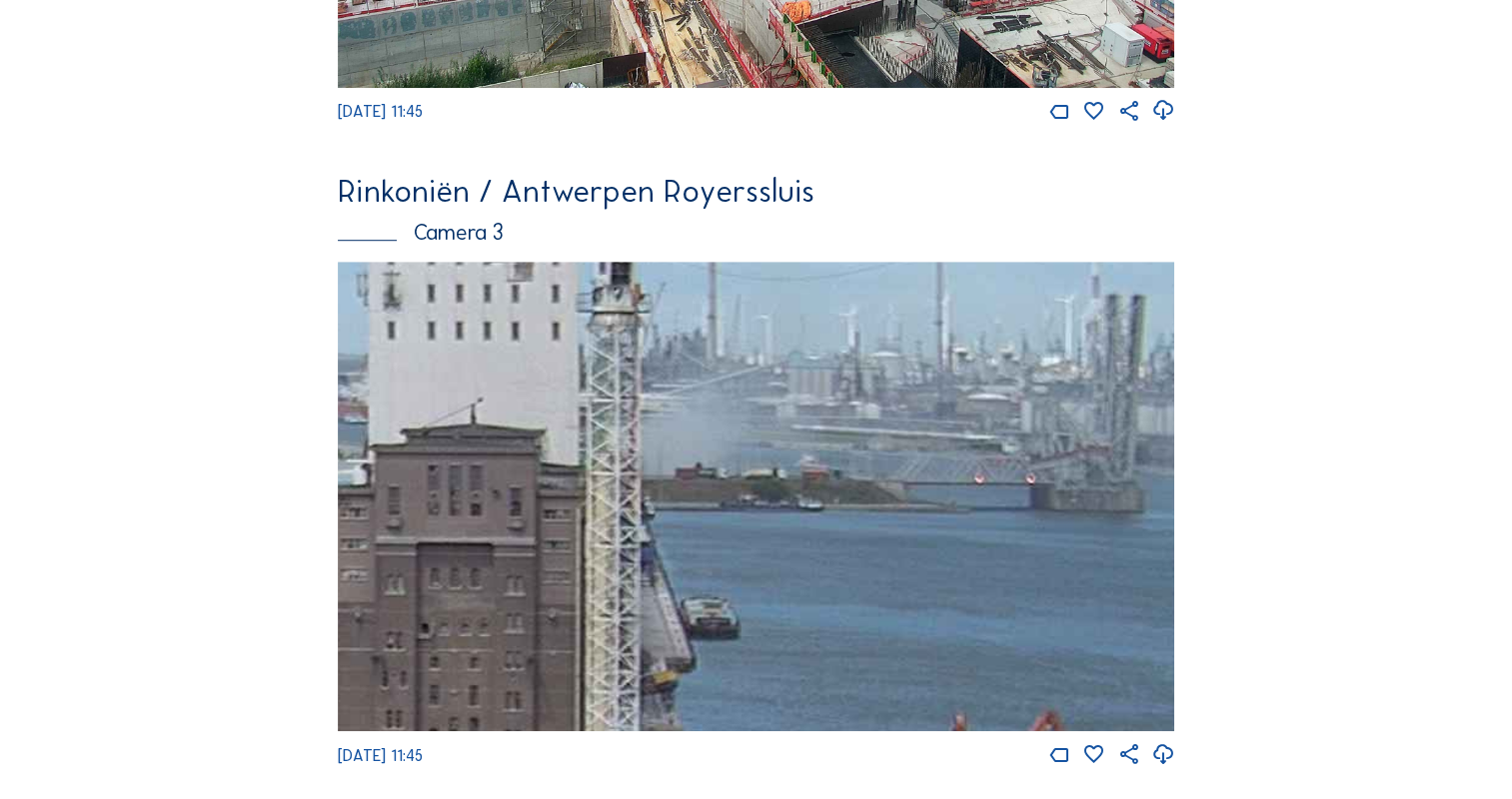 drag, startPoint x: 848, startPoint y: 450, endPoint x: 616, endPoint y: 399, distance: 237.53947 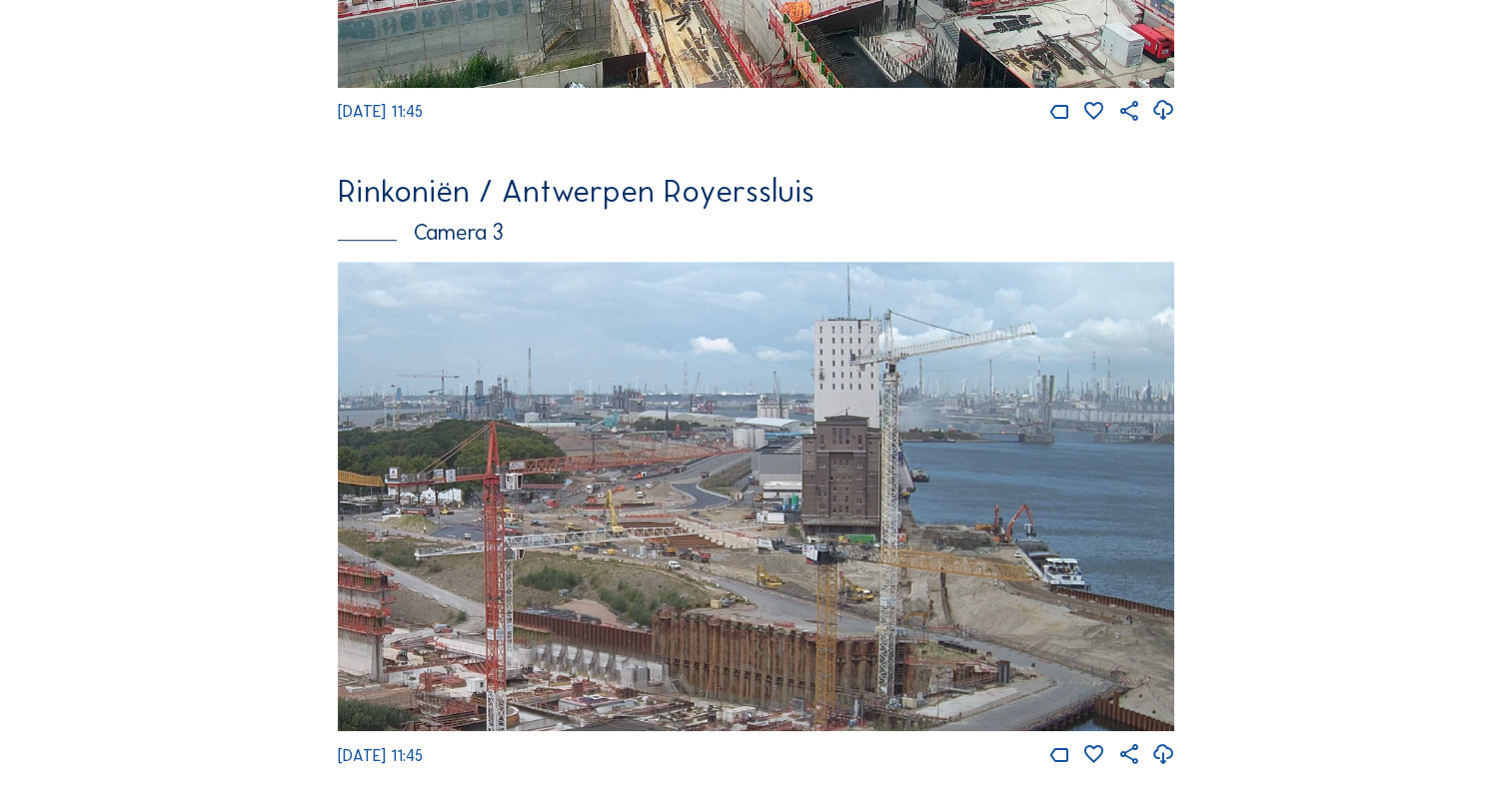 click at bounding box center [756, 496] 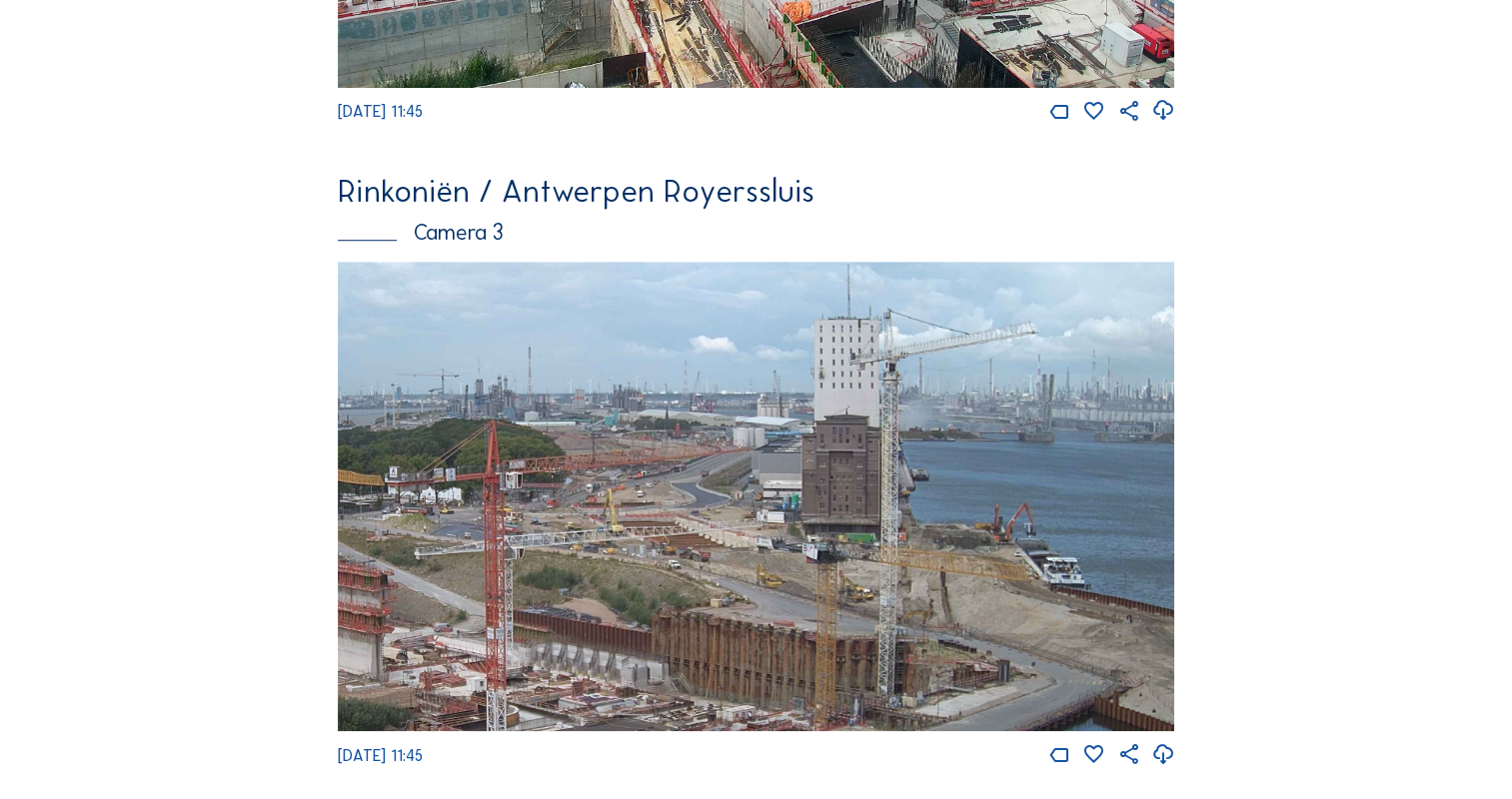 click at bounding box center [756, 496] 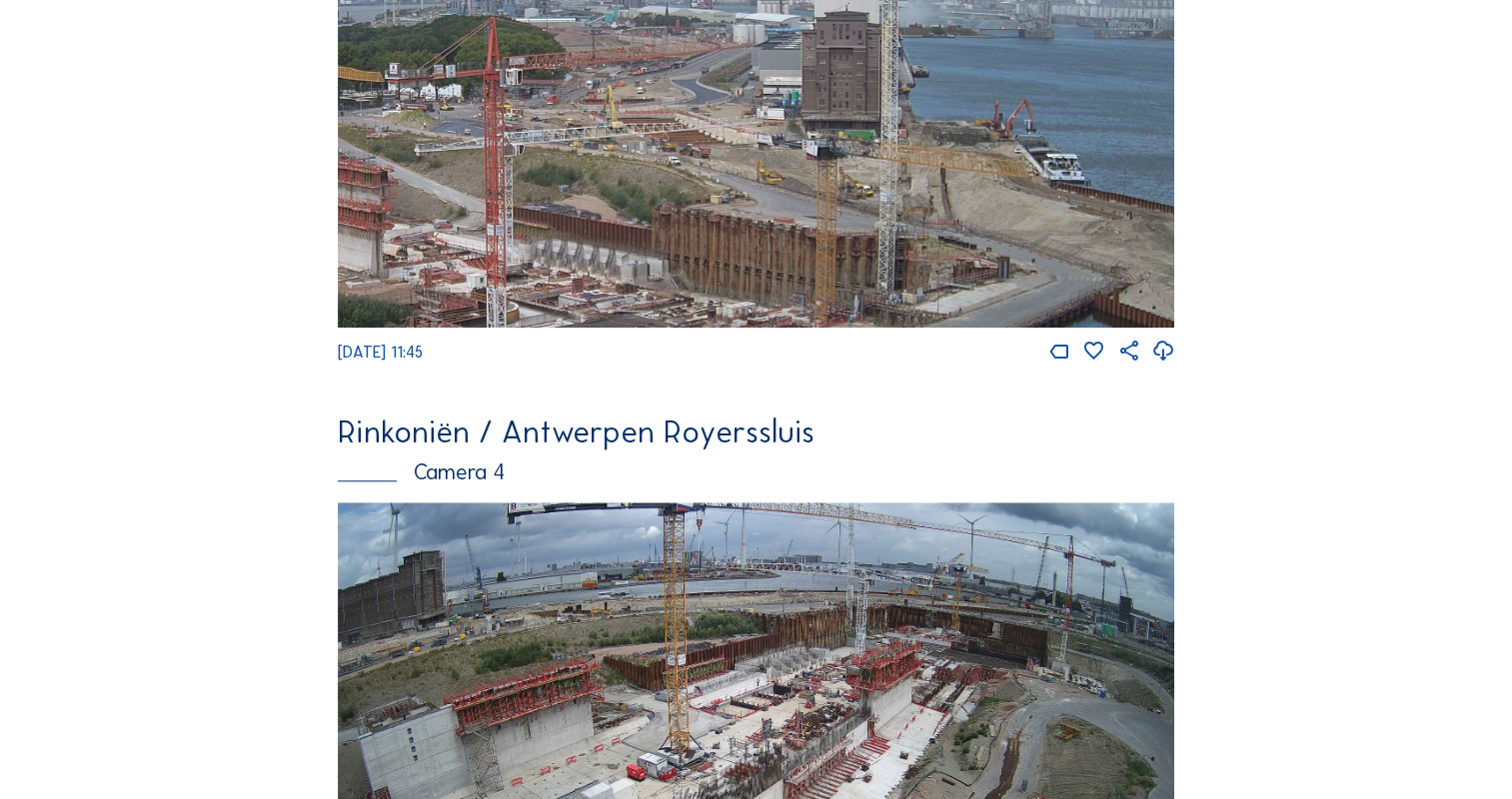 scroll, scrollTop: 1298, scrollLeft: 0, axis: vertical 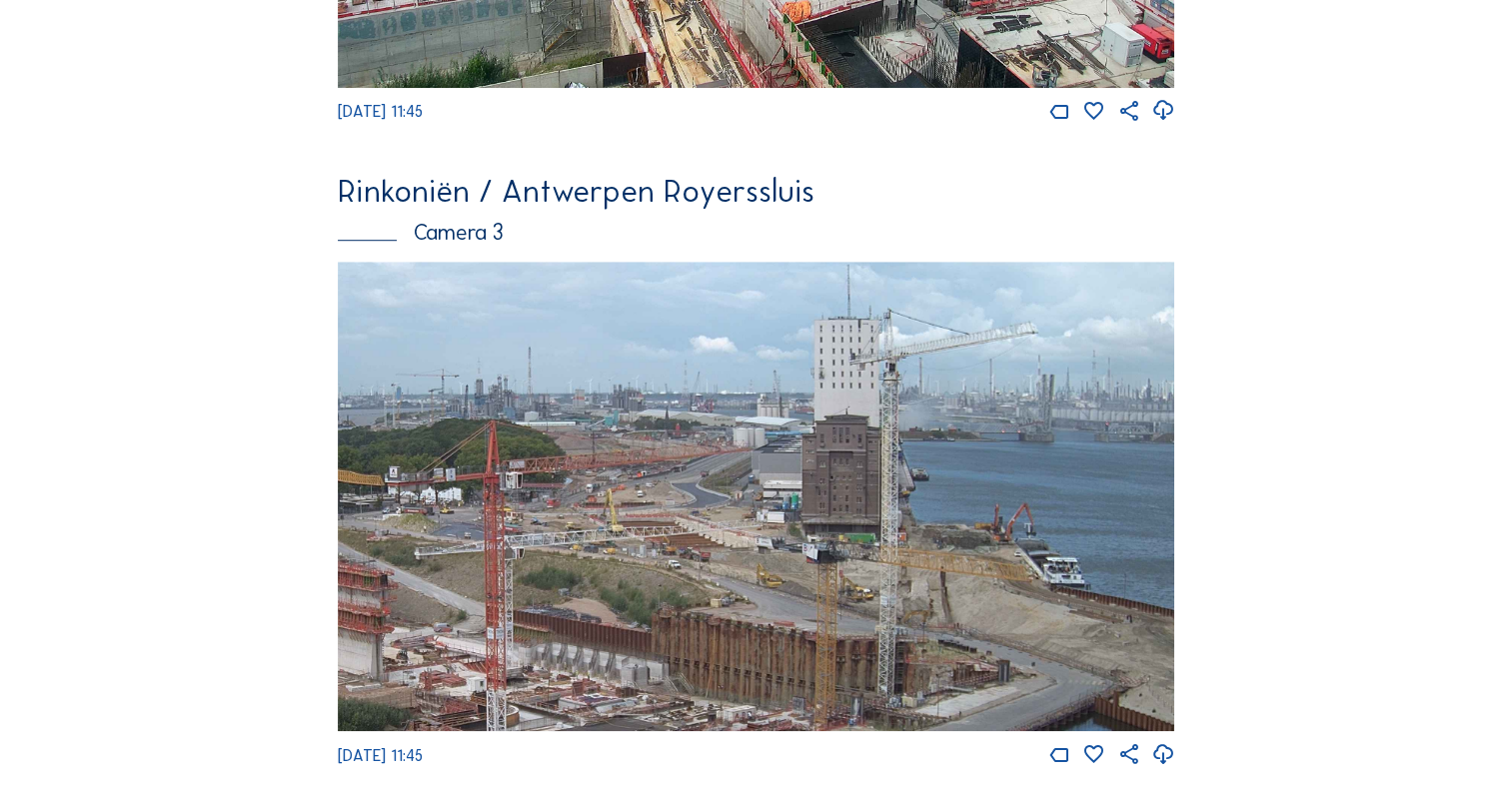 click at bounding box center (756, 496) 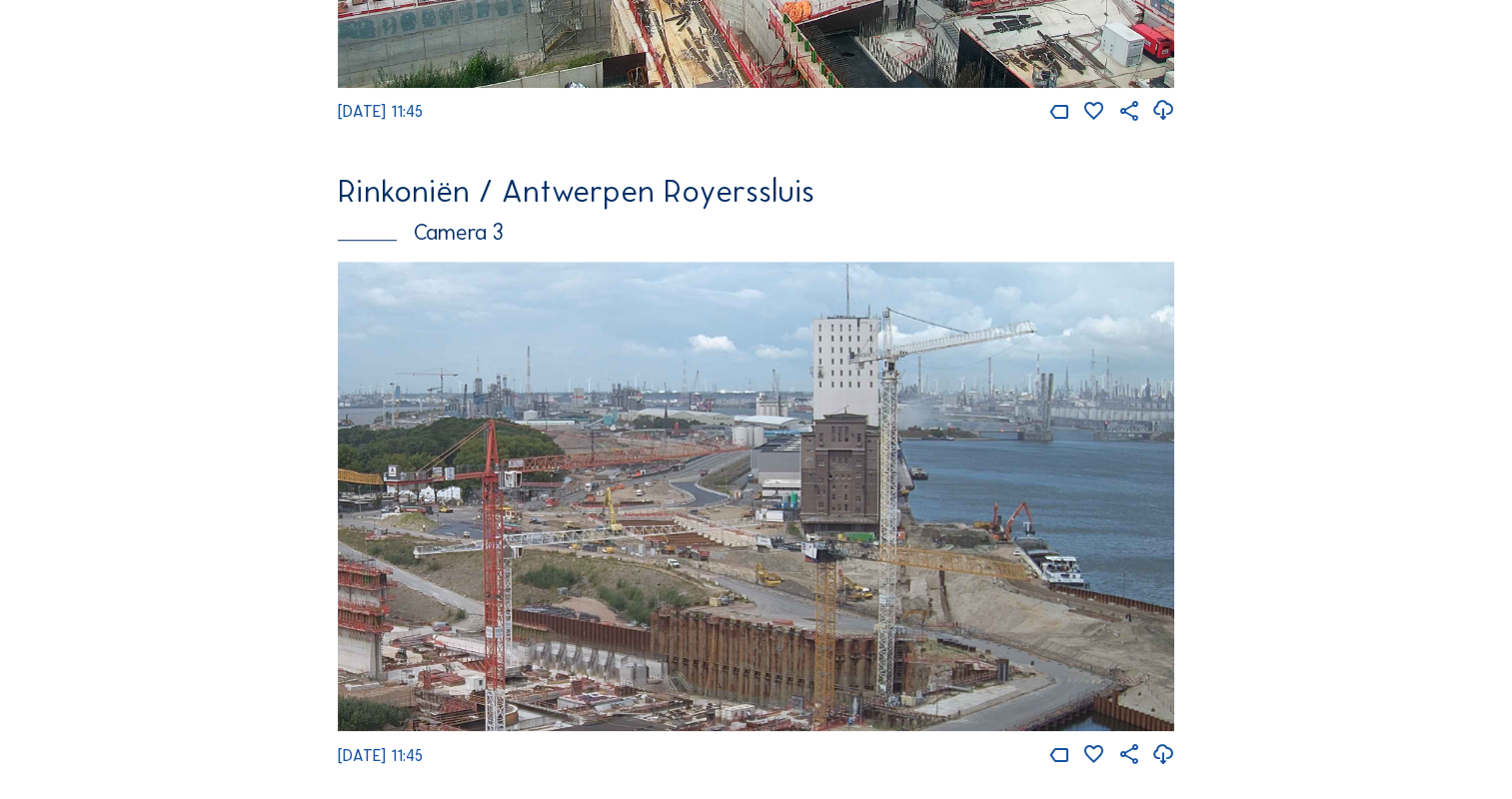 click at bounding box center (756, 496) 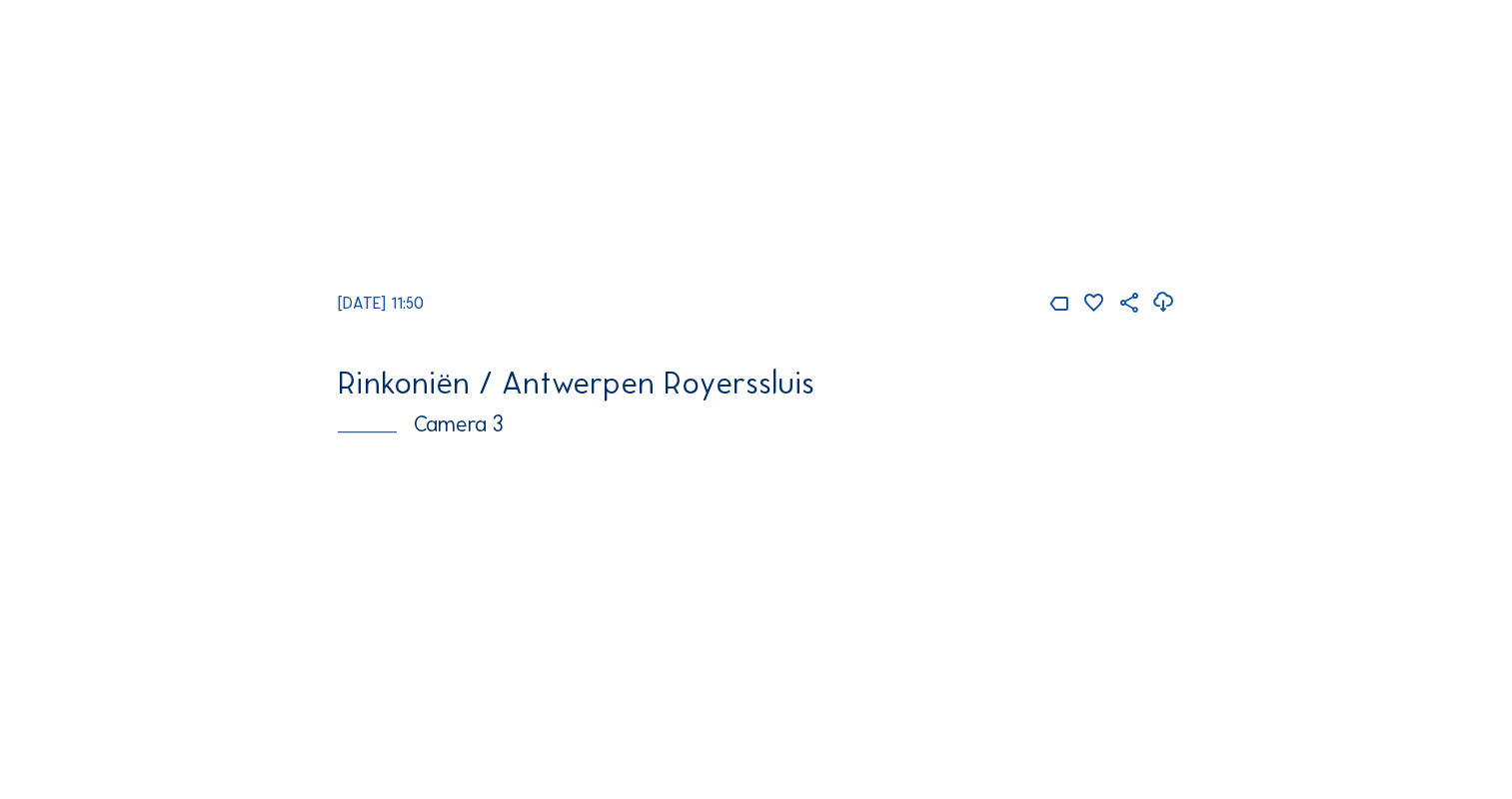 scroll, scrollTop: 1298, scrollLeft: 0, axis: vertical 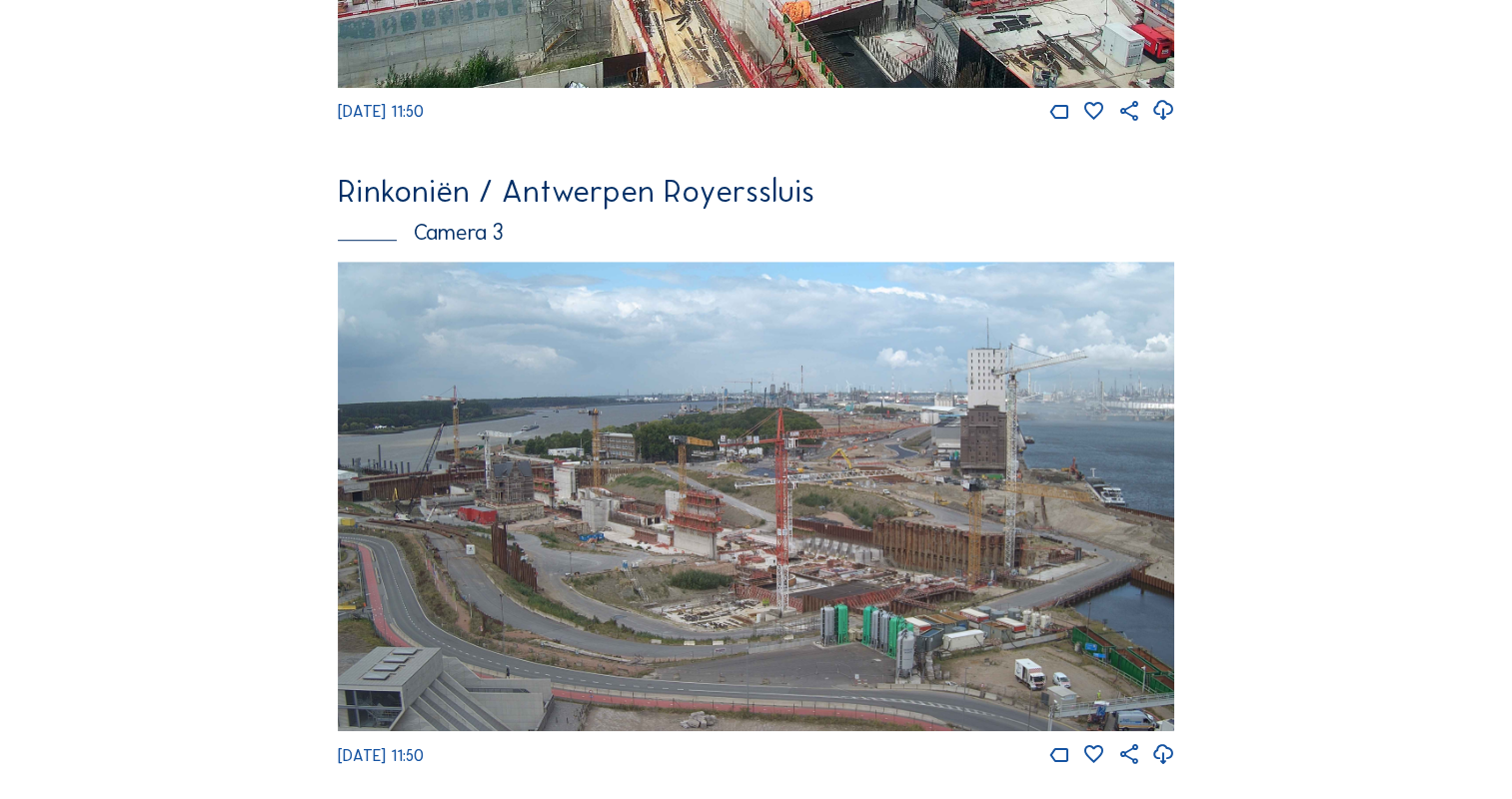 click on "Rinkoniën / Antwerpen Royerssluis" at bounding box center (756, 191) 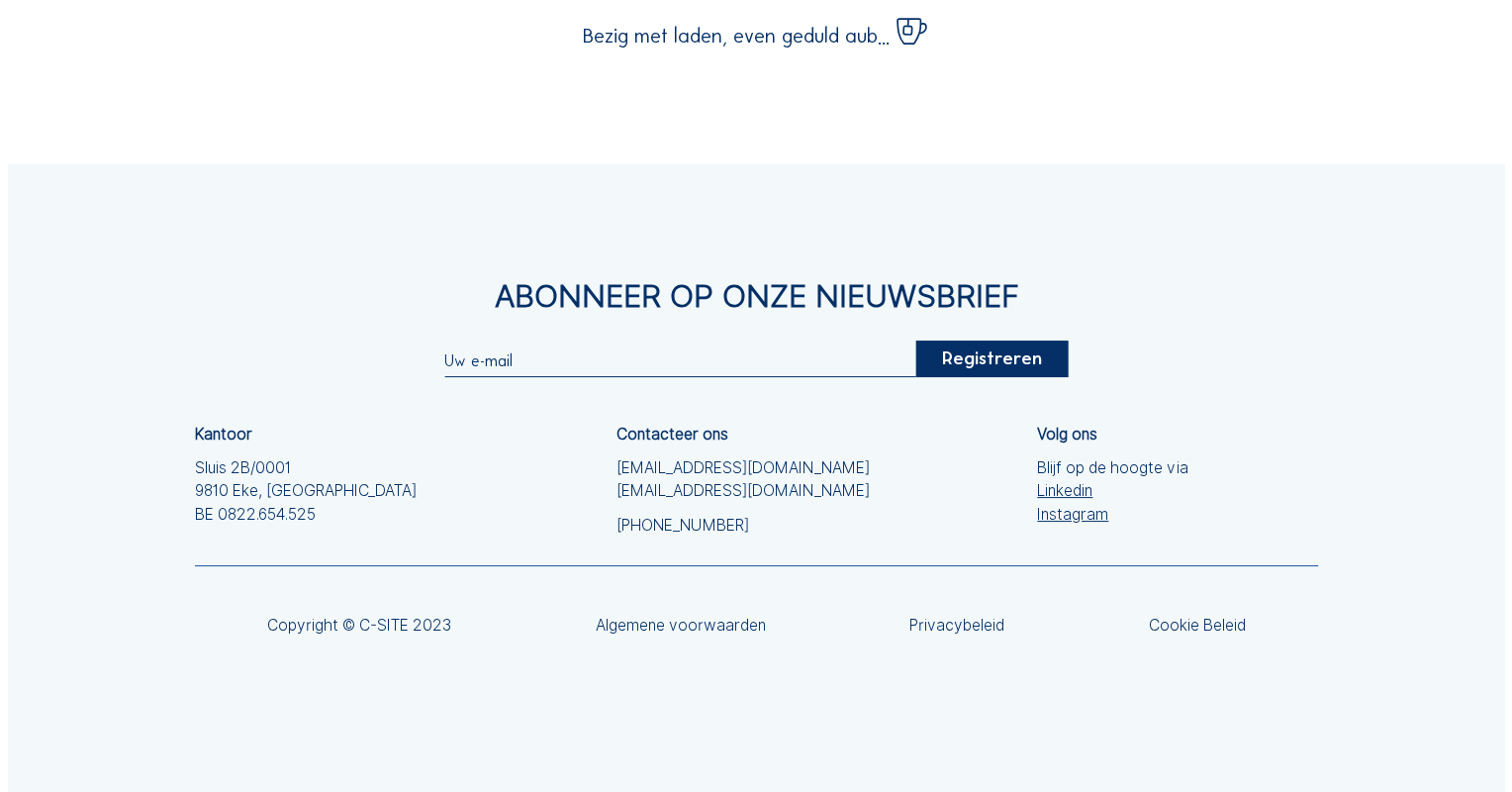 scroll, scrollTop: 0, scrollLeft: 0, axis: both 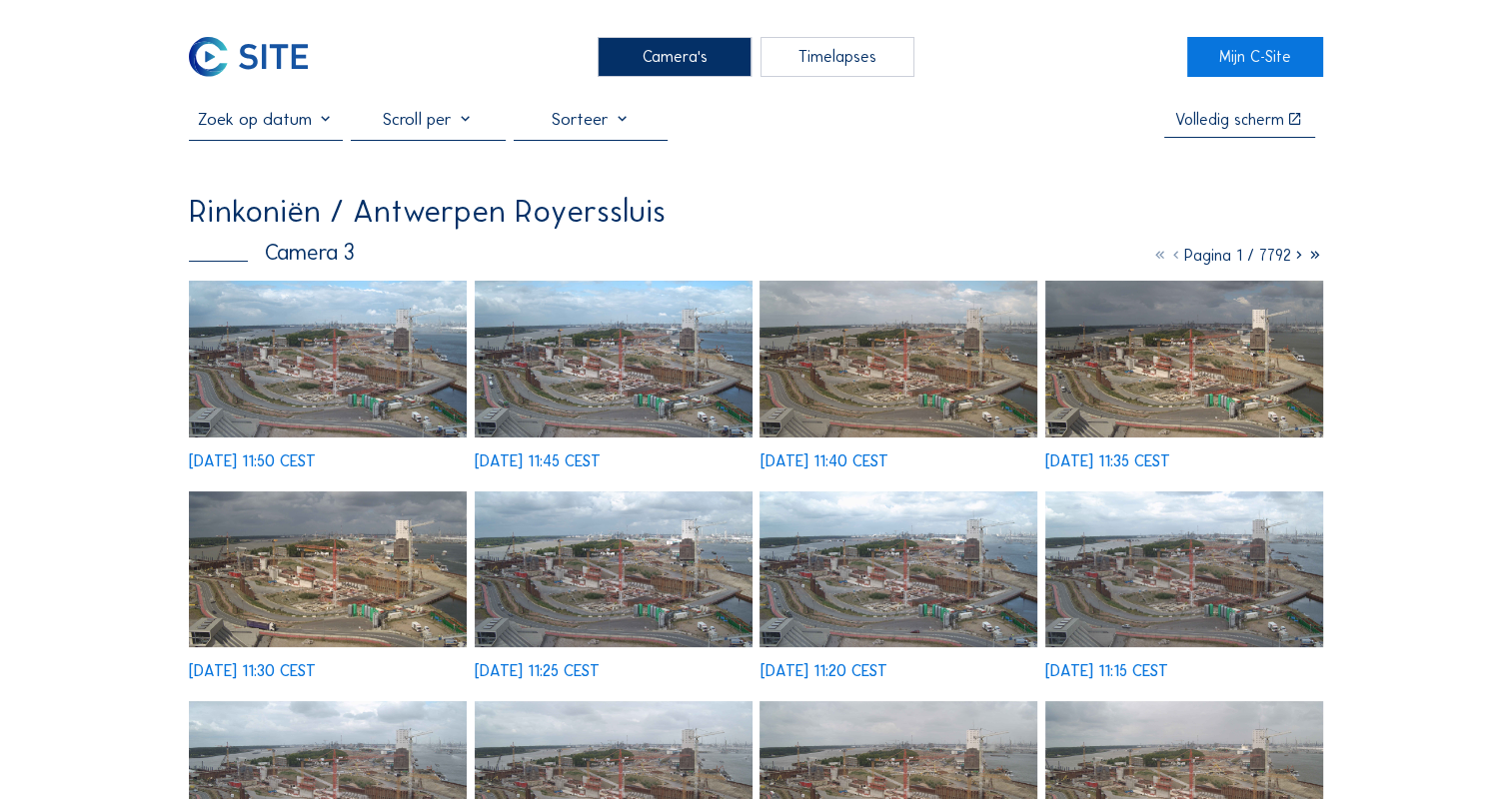 click at bounding box center (328, 359) 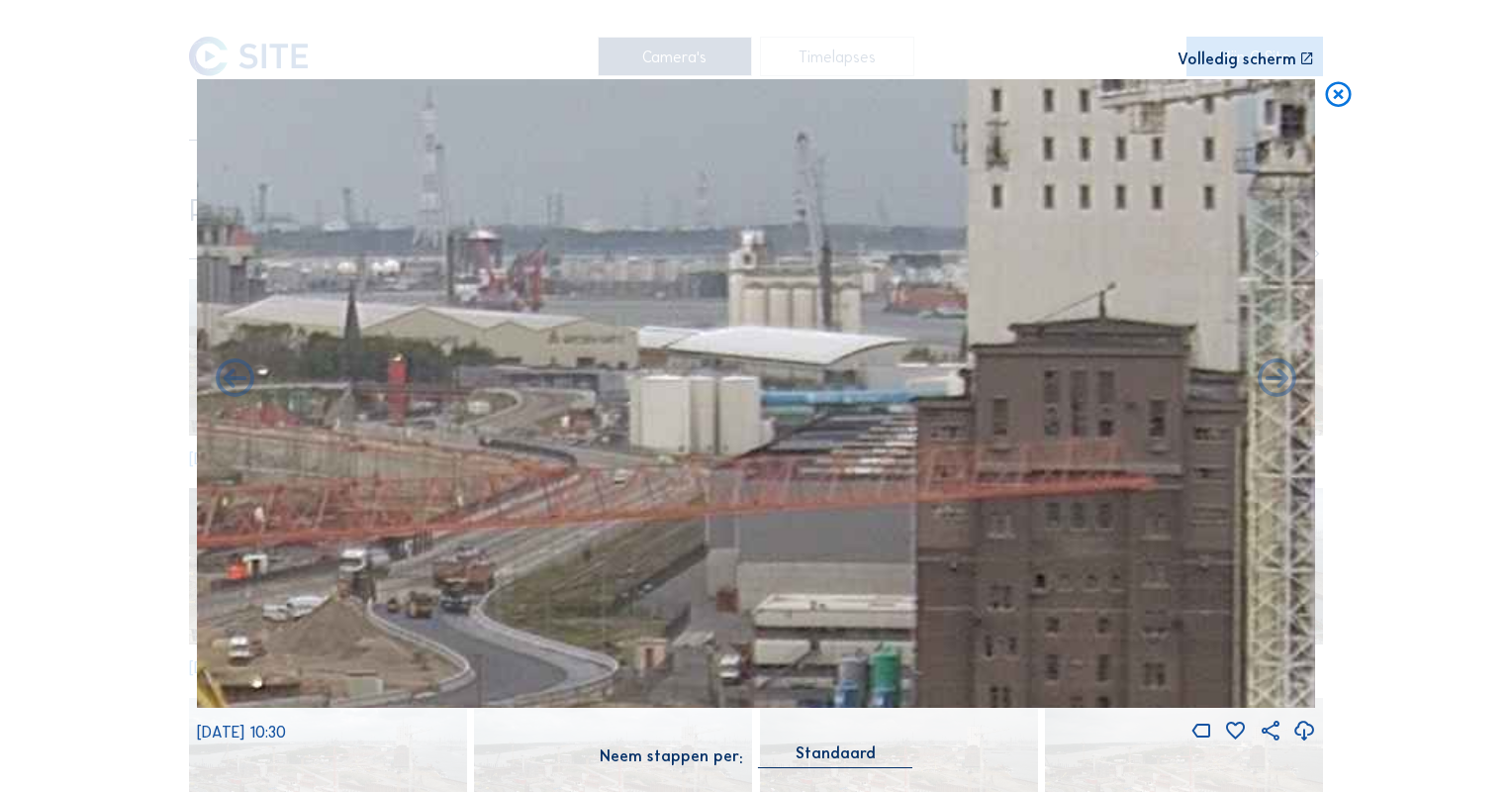 drag, startPoint x: 1087, startPoint y: 388, endPoint x: 1236, endPoint y: 354, distance: 152.82997 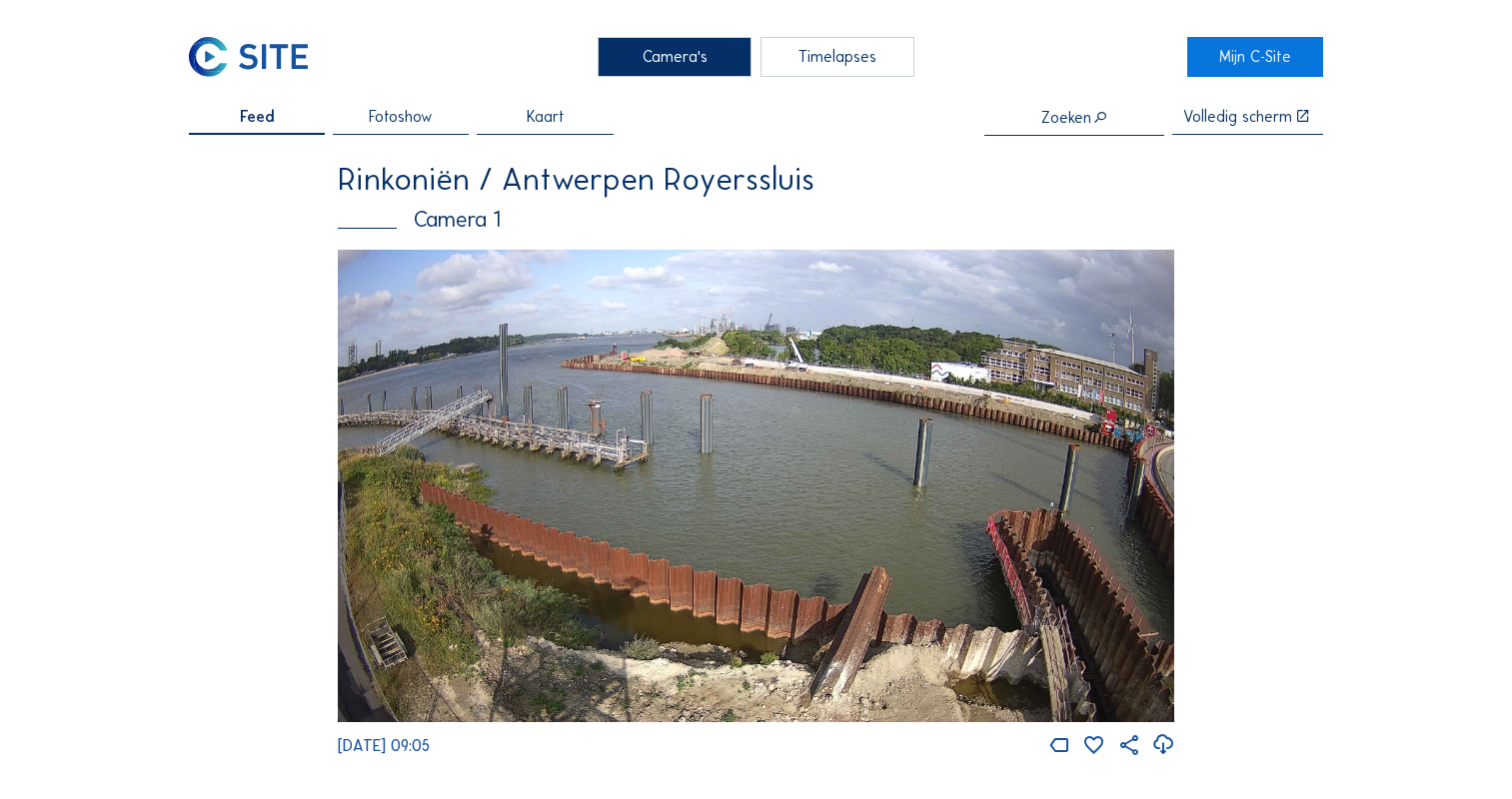 scroll, scrollTop: 0, scrollLeft: 0, axis: both 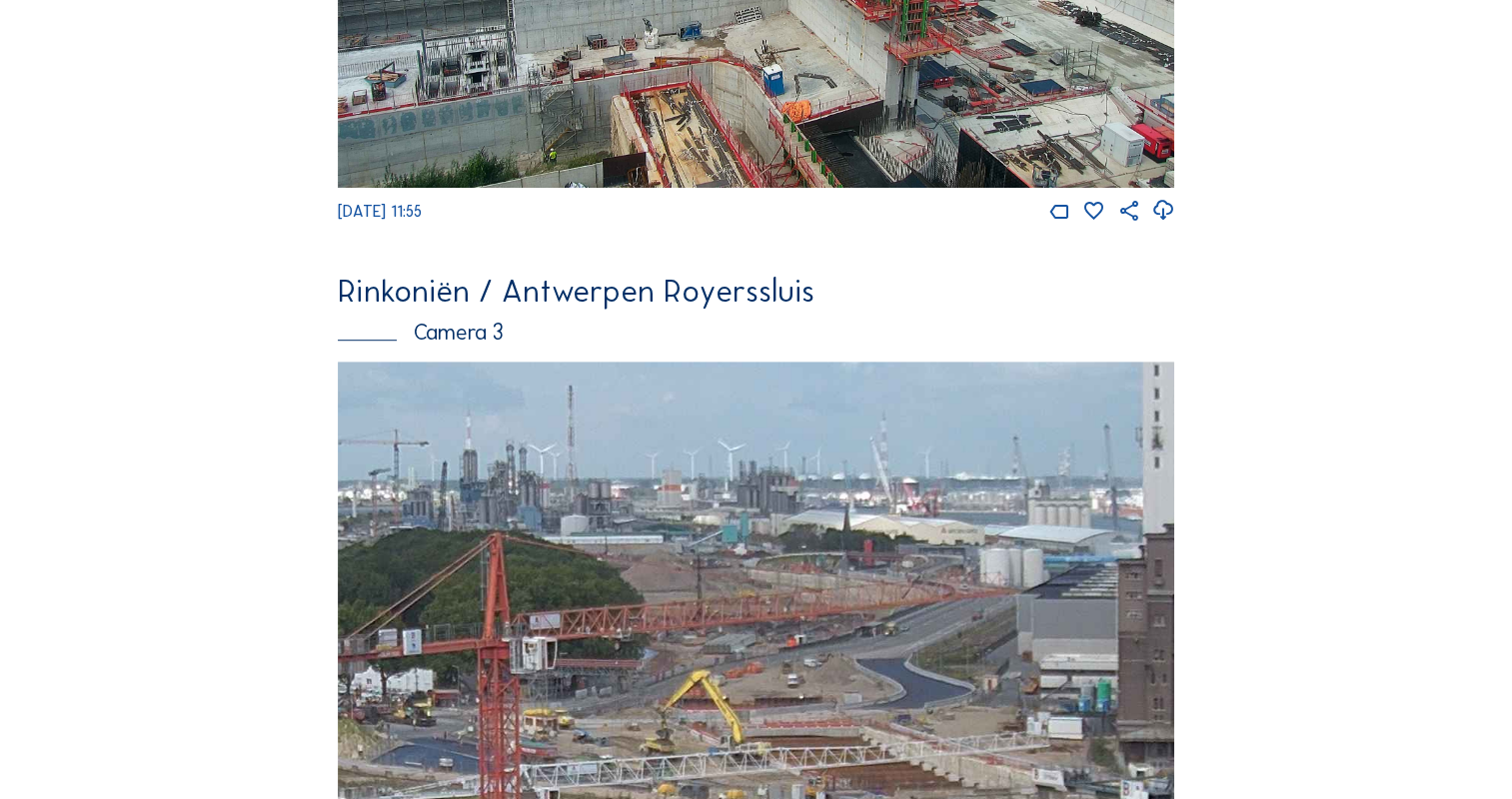 drag, startPoint x: 675, startPoint y: 509, endPoint x: 1063, endPoint y: 496, distance: 388.21772 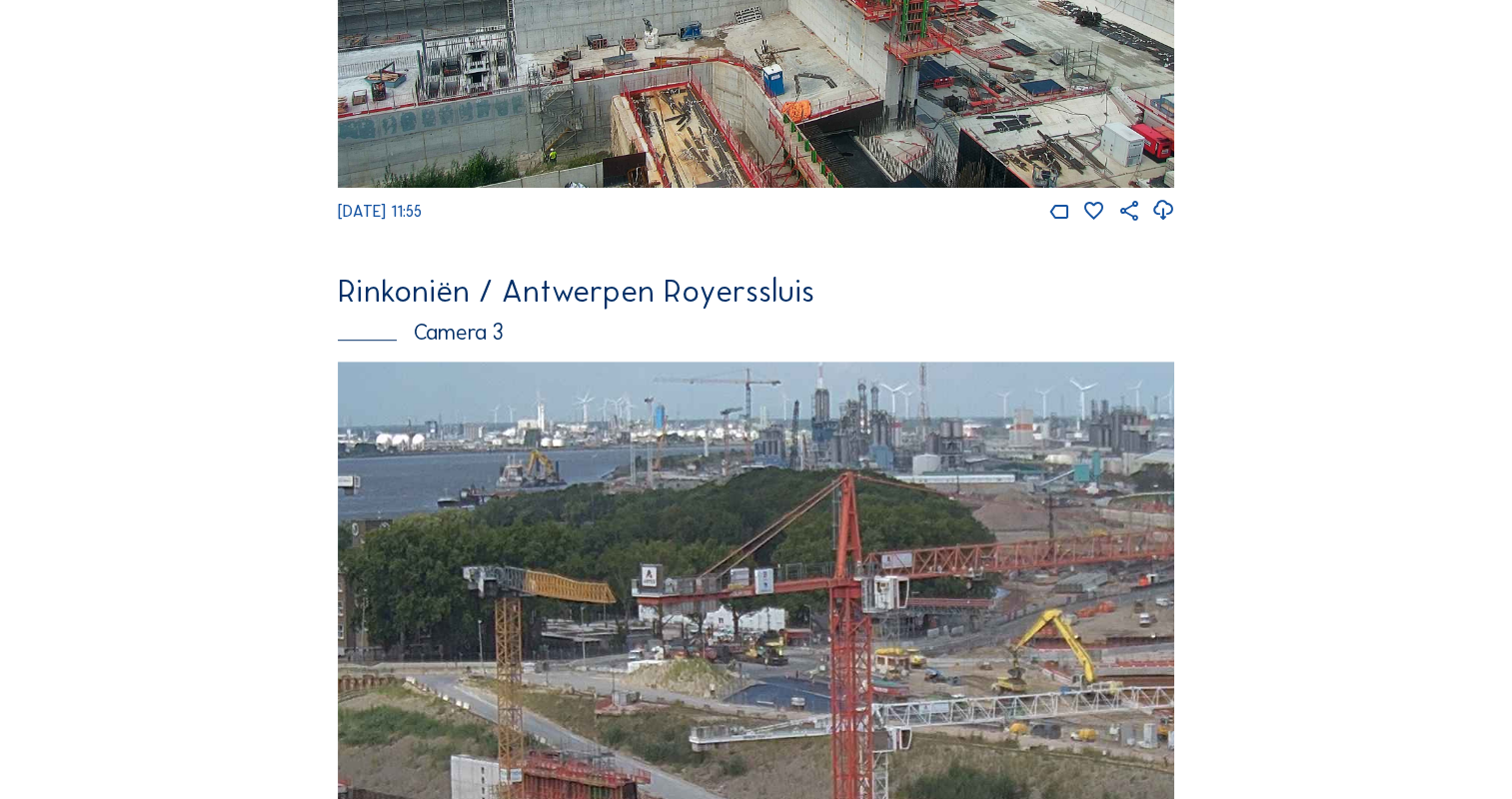drag, startPoint x: 590, startPoint y: 494, endPoint x: 915, endPoint y: 448, distance: 328.2392 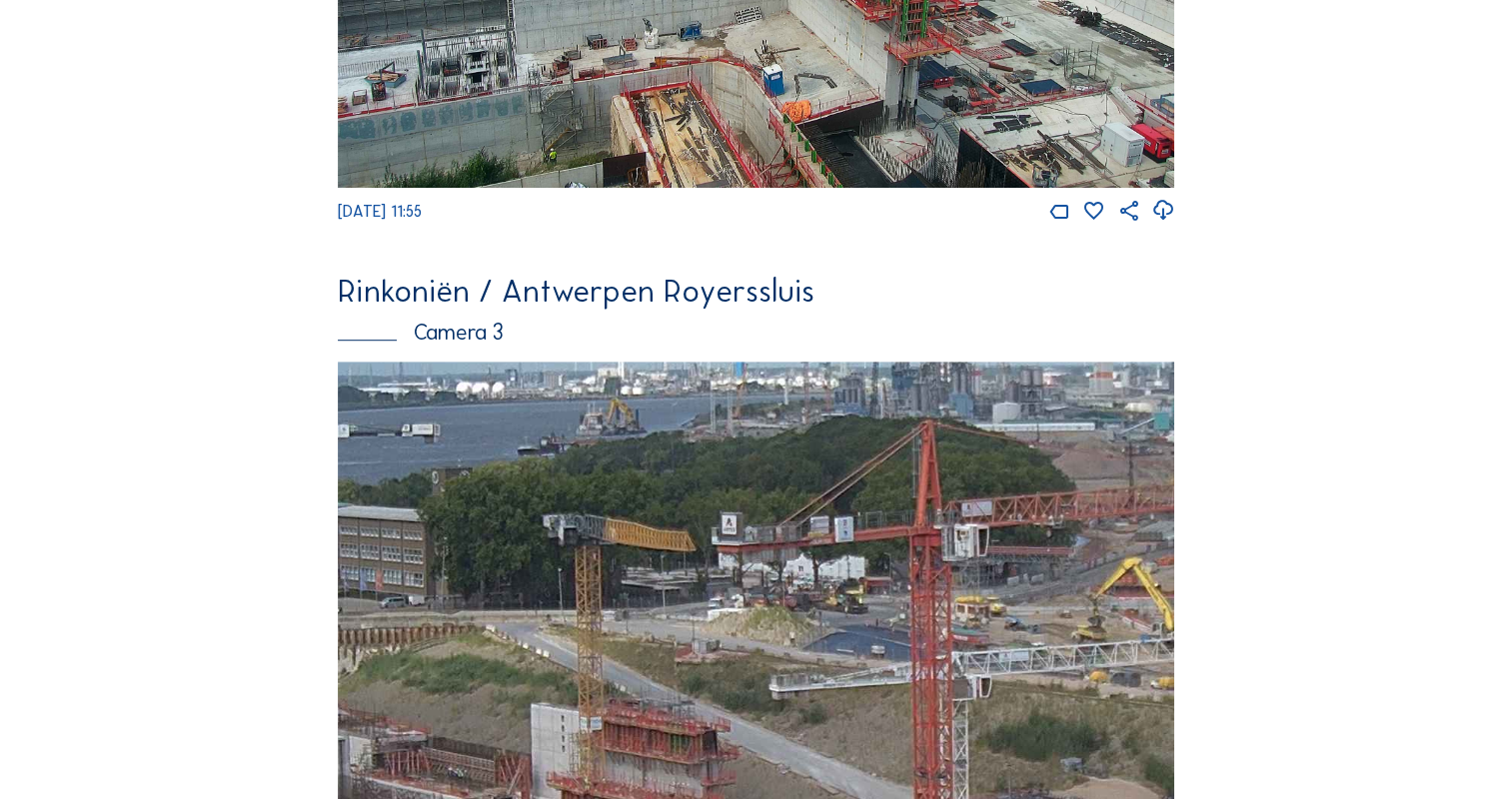 drag, startPoint x: 736, startPoint y: 555, endPoint x: 1002, endPoint y: 396, distance: 309.9 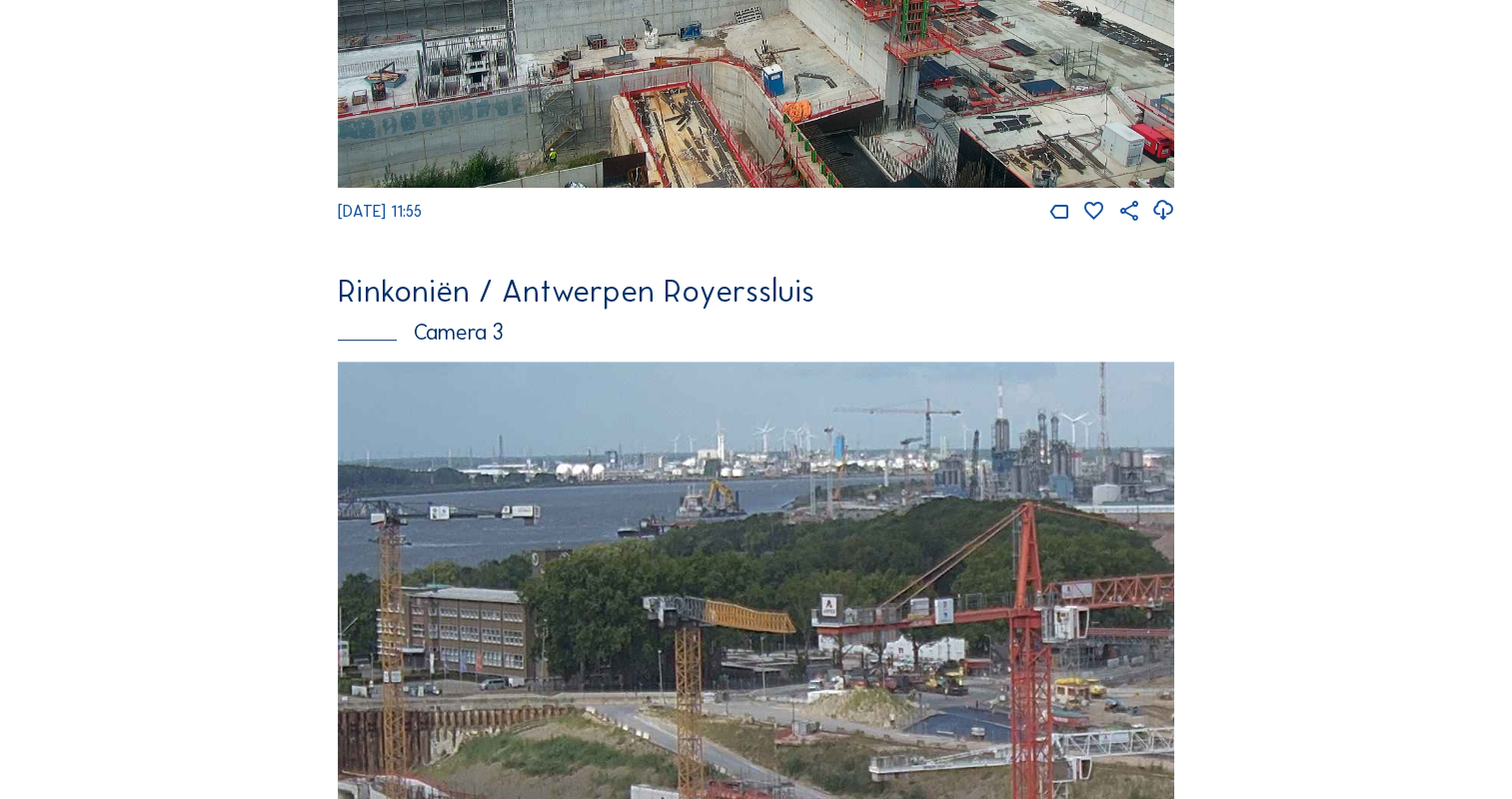 drag, startPoint x: 978, startPoint y: 453, endPoint x: 910, endPoint y: 638, distance: 197.1015 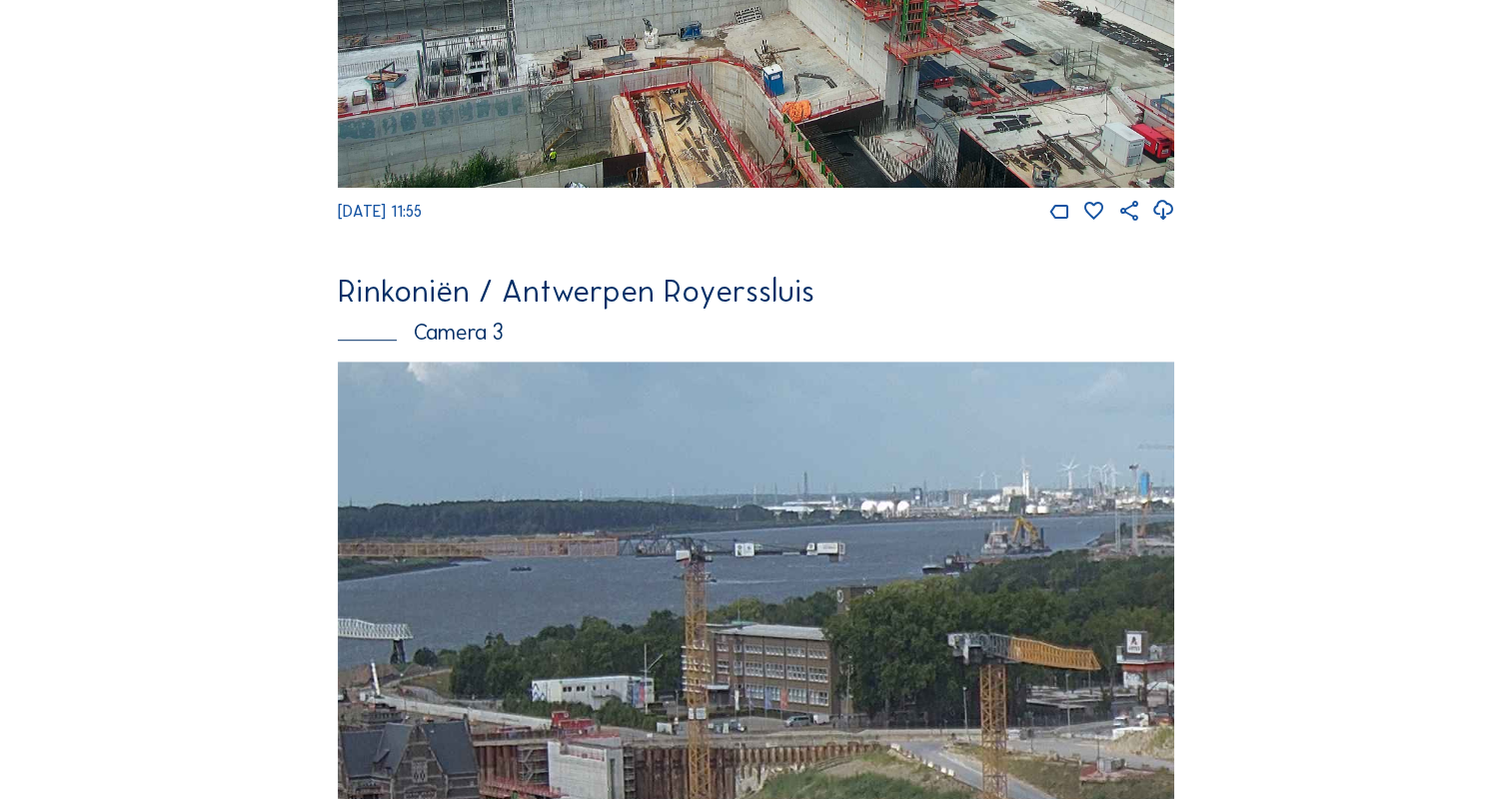 drag, startPoint x: 717, startPoint y: 528, endPoint x: 938, endPoint y: 524, distance: 221.0362 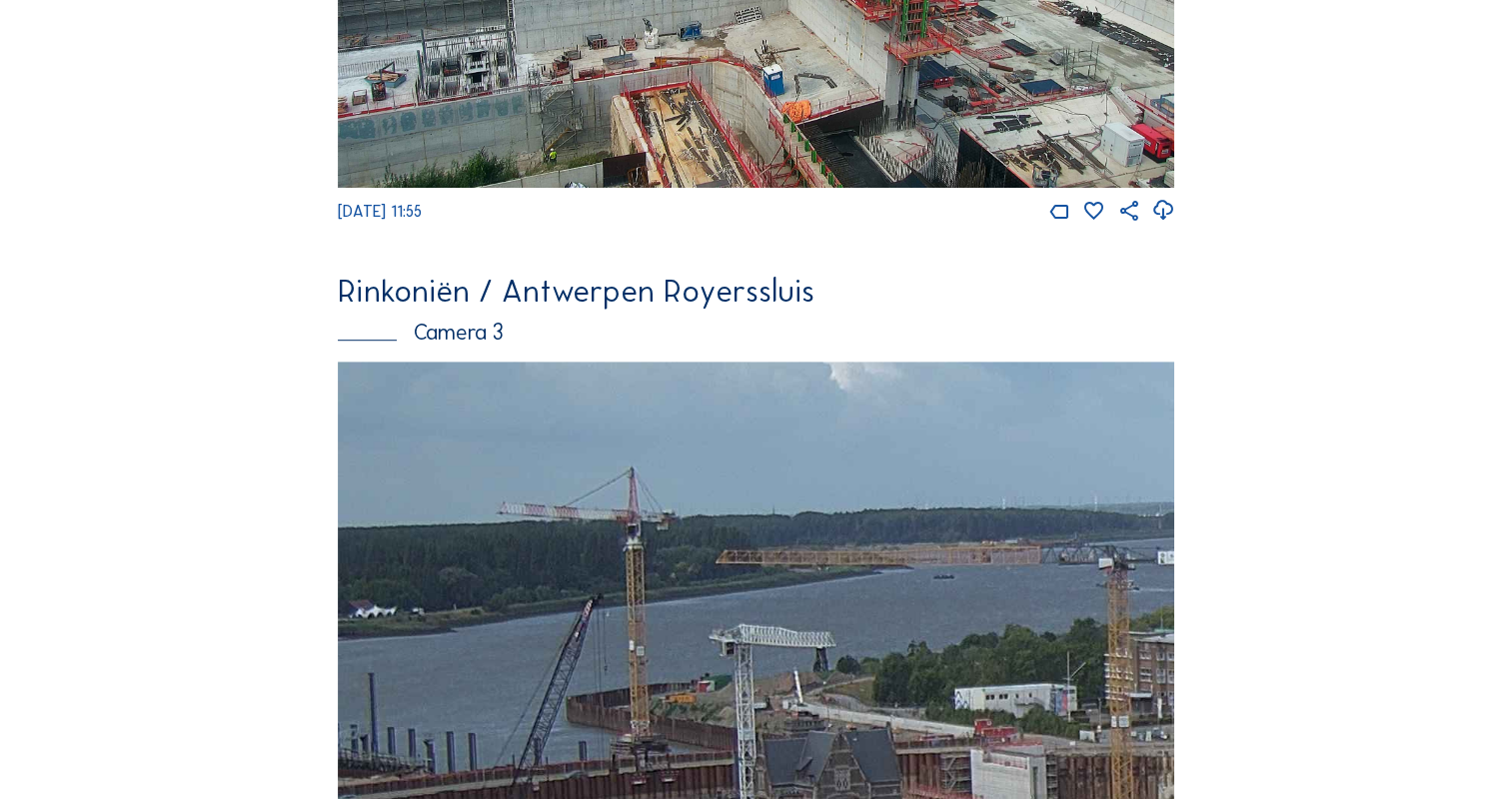 drag, startPoint x: 615, startPoint y: 524, endPoint x: 463, endPoint y: 376, distance: 212.15089 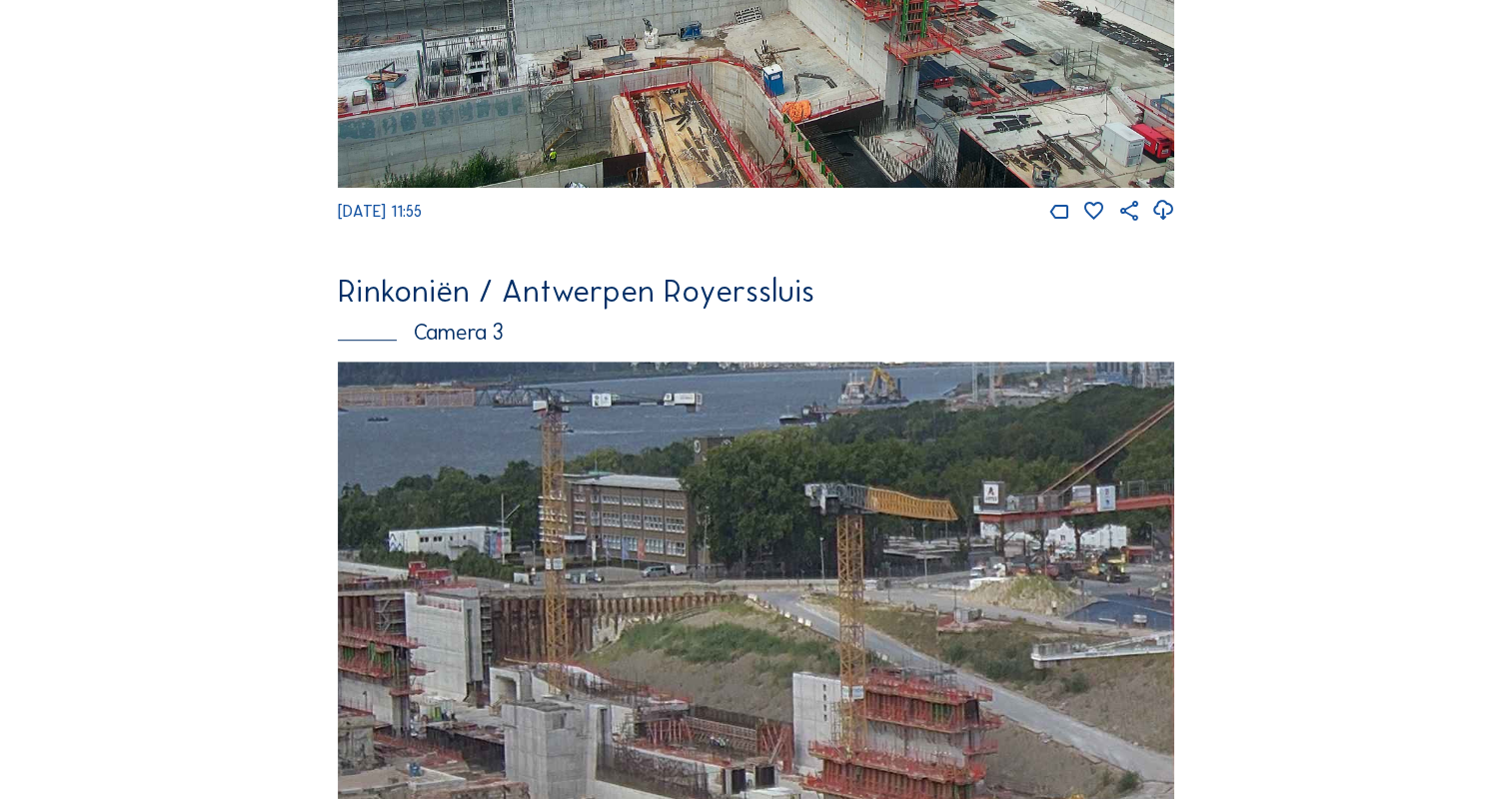 drag, startPoint x: 838, startPoint y: 412, endPoint x: 477, endPoint y: 495, distance: 370.4187 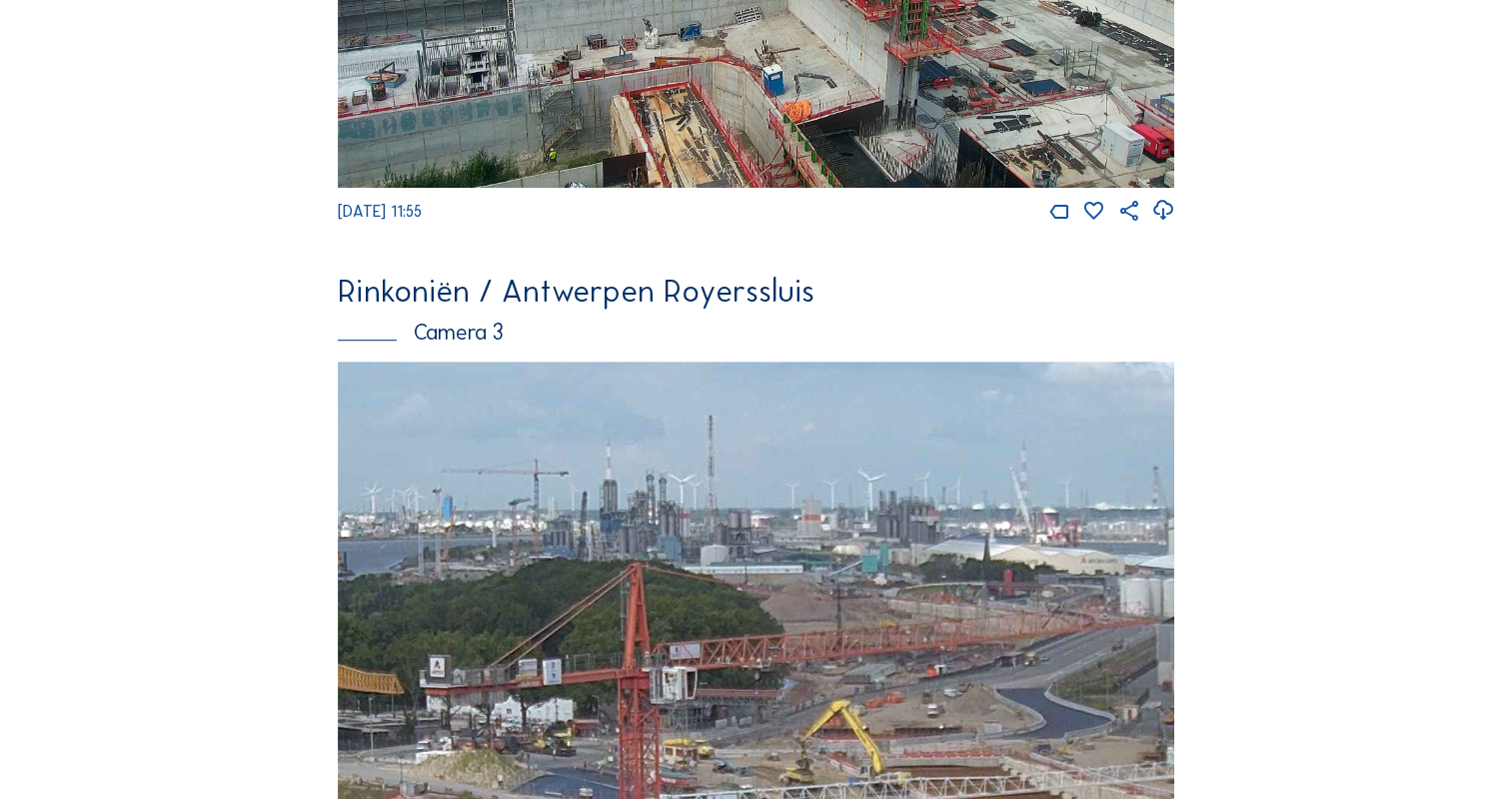 drag, startPoint x: 840, startPoint y: 467, endPoint x: 689, endPoint y: 542, distance: 168.6001 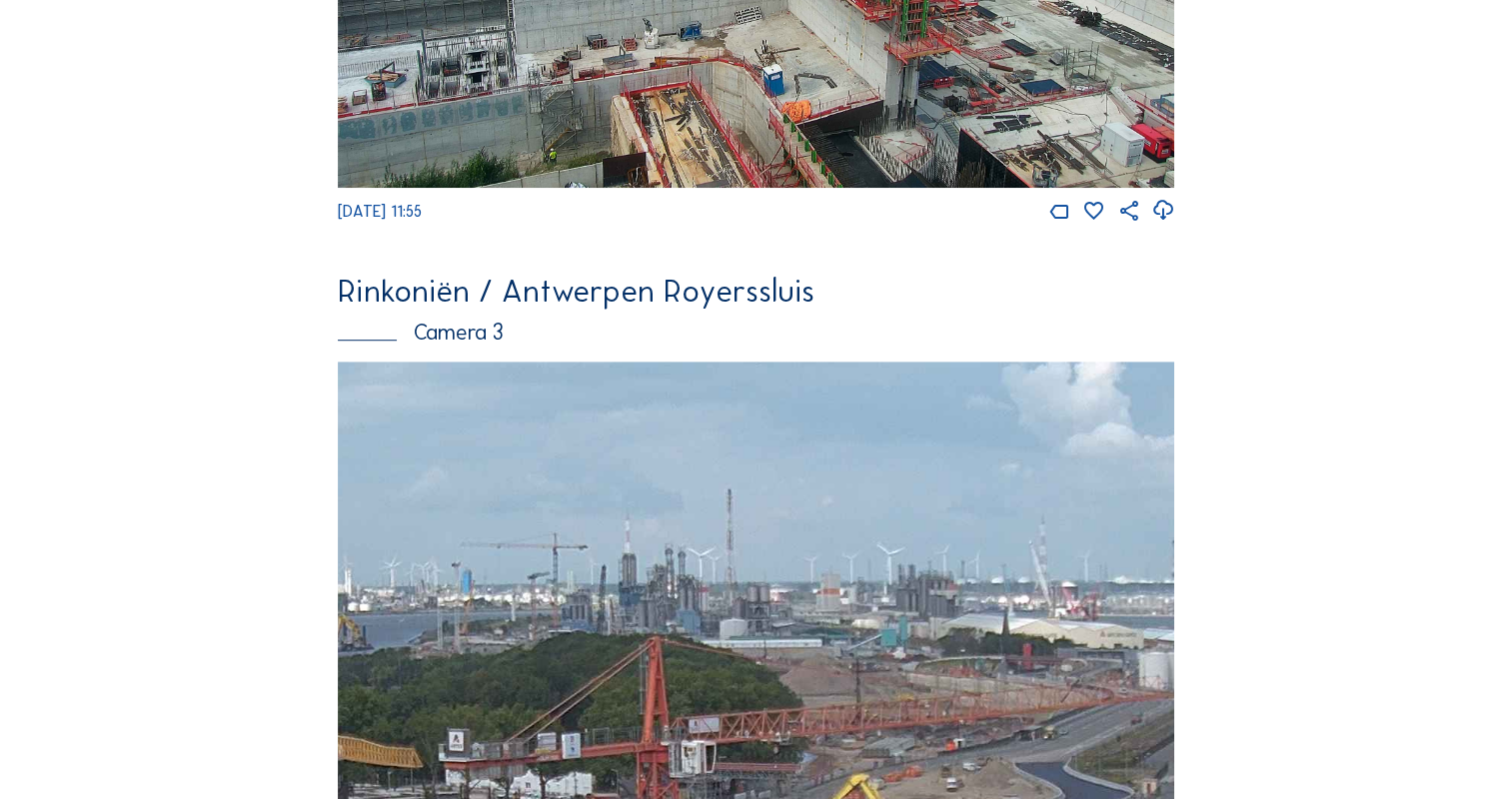 drag, startPoint x: 954, startPoint y: 519, endPoint x: 1043, endPoint y: 607, distance: 125.1599 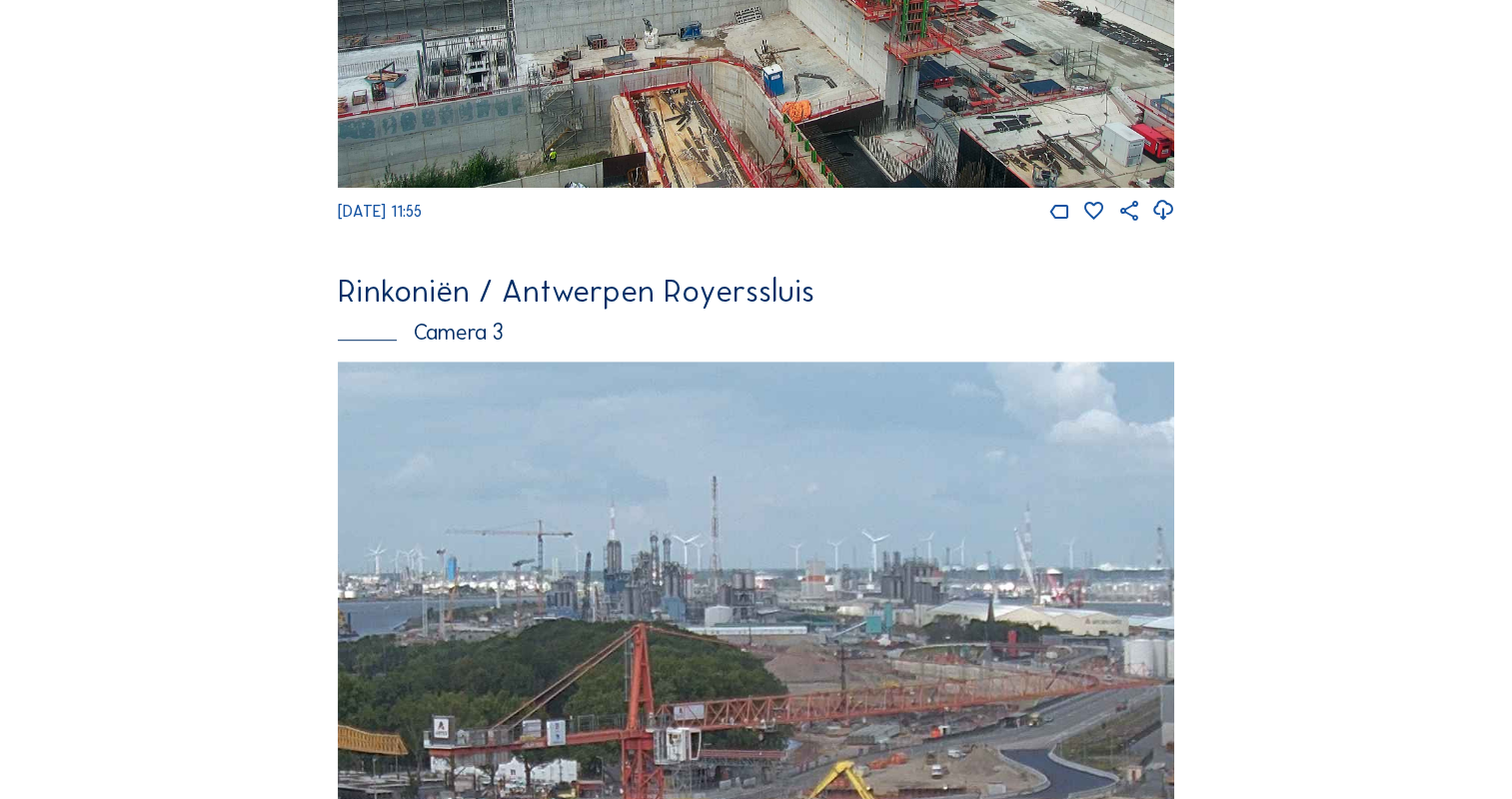 drag, startPoint x: 1034, startPoint y: 589, endPoint x: 926, endPoint y: 537, distance: 119.86659 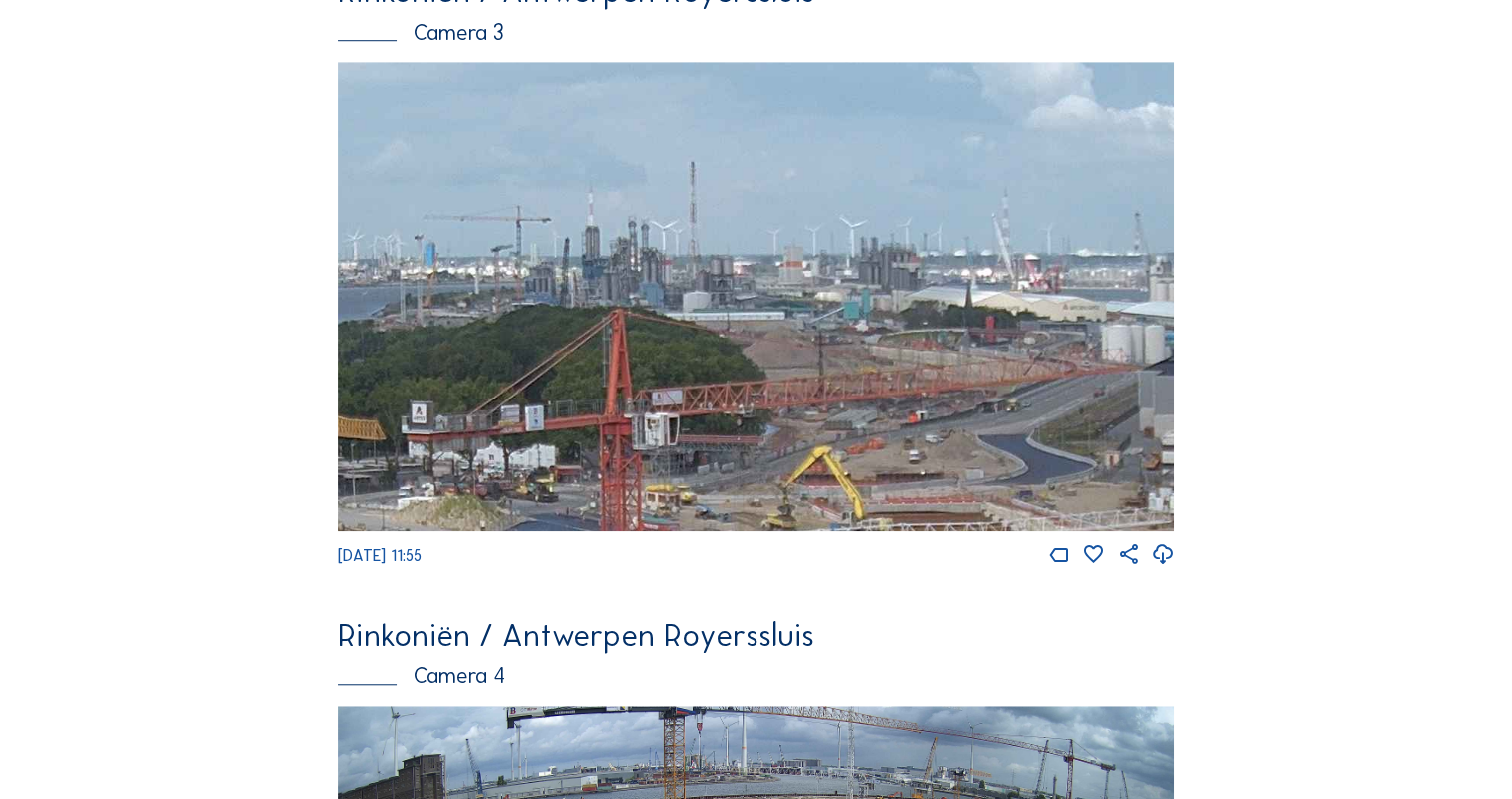 scroll, scrollTop: 1598, scrollLeft: 0, axis: vertical 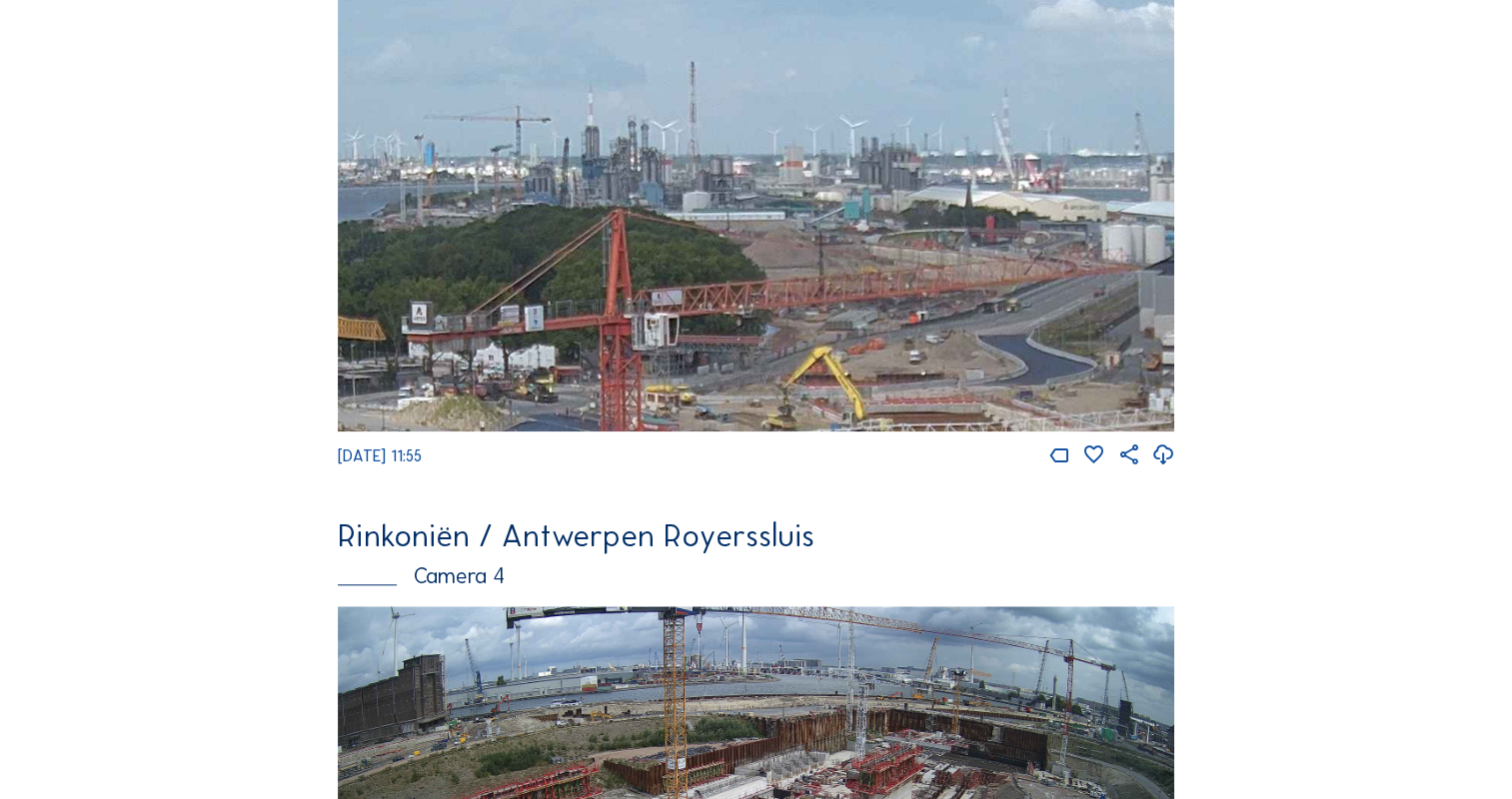 click at bounding box center (756, 197) 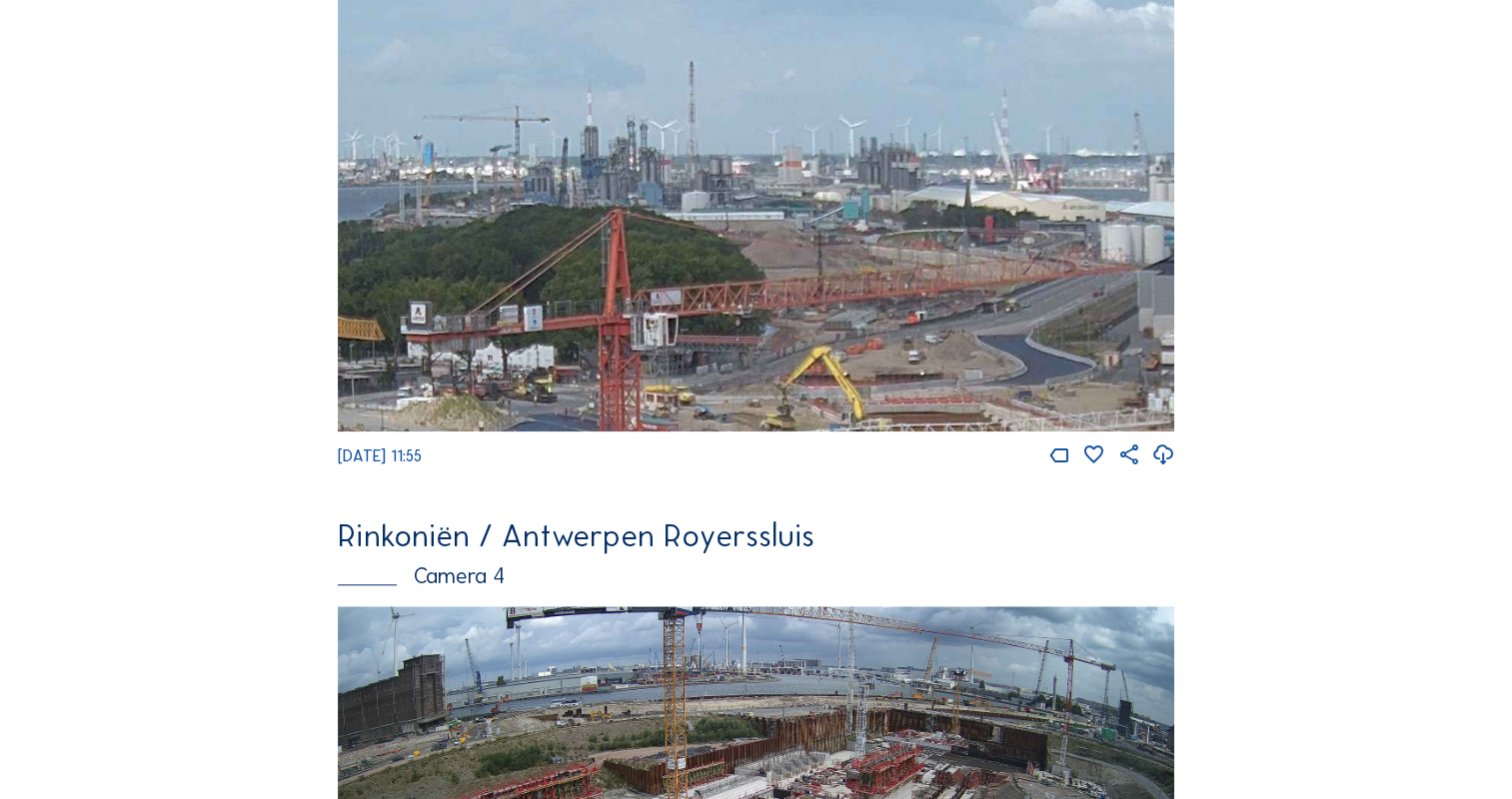 click at bounding box center [756, 197] 